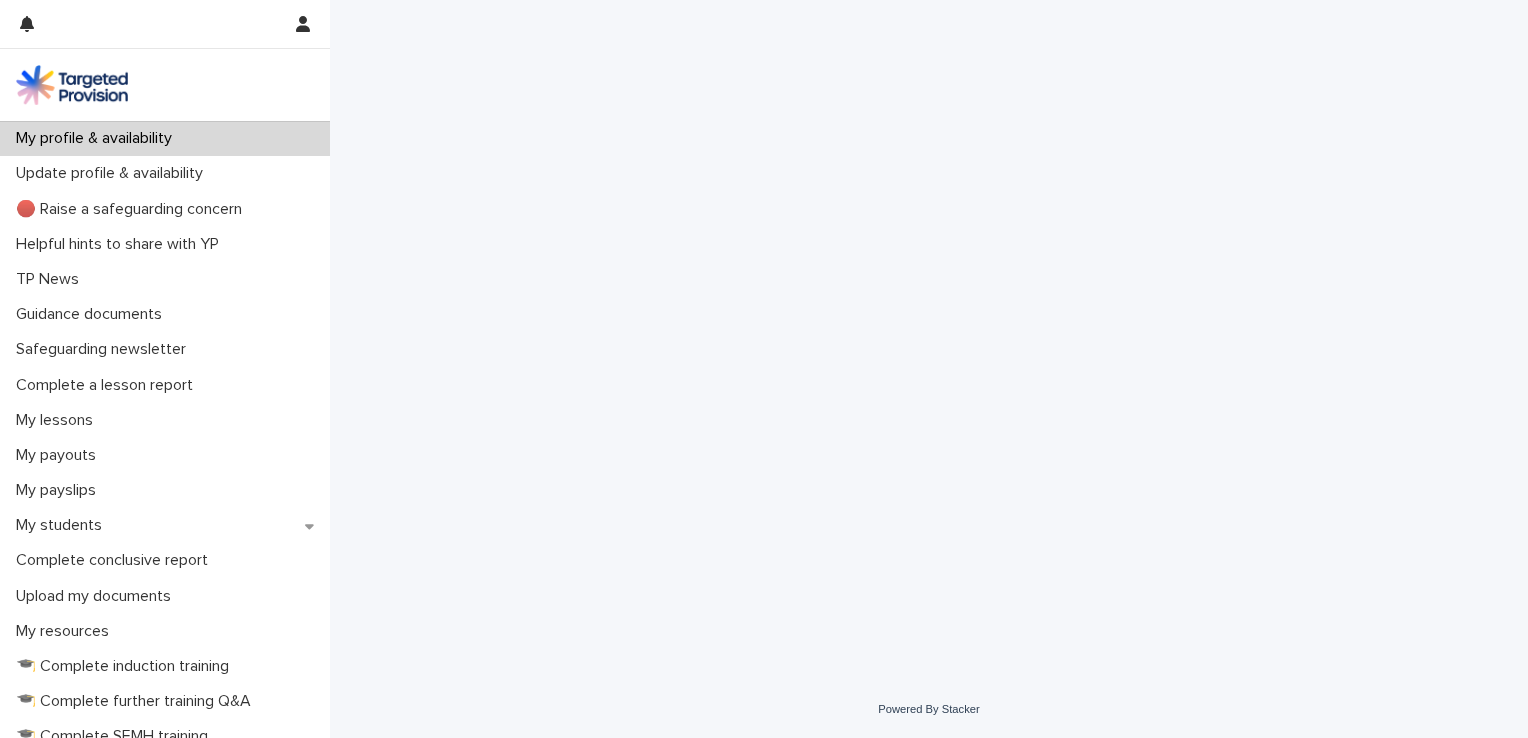 scroll, scrollTop: 0, scrollLeft: 0, axis: both 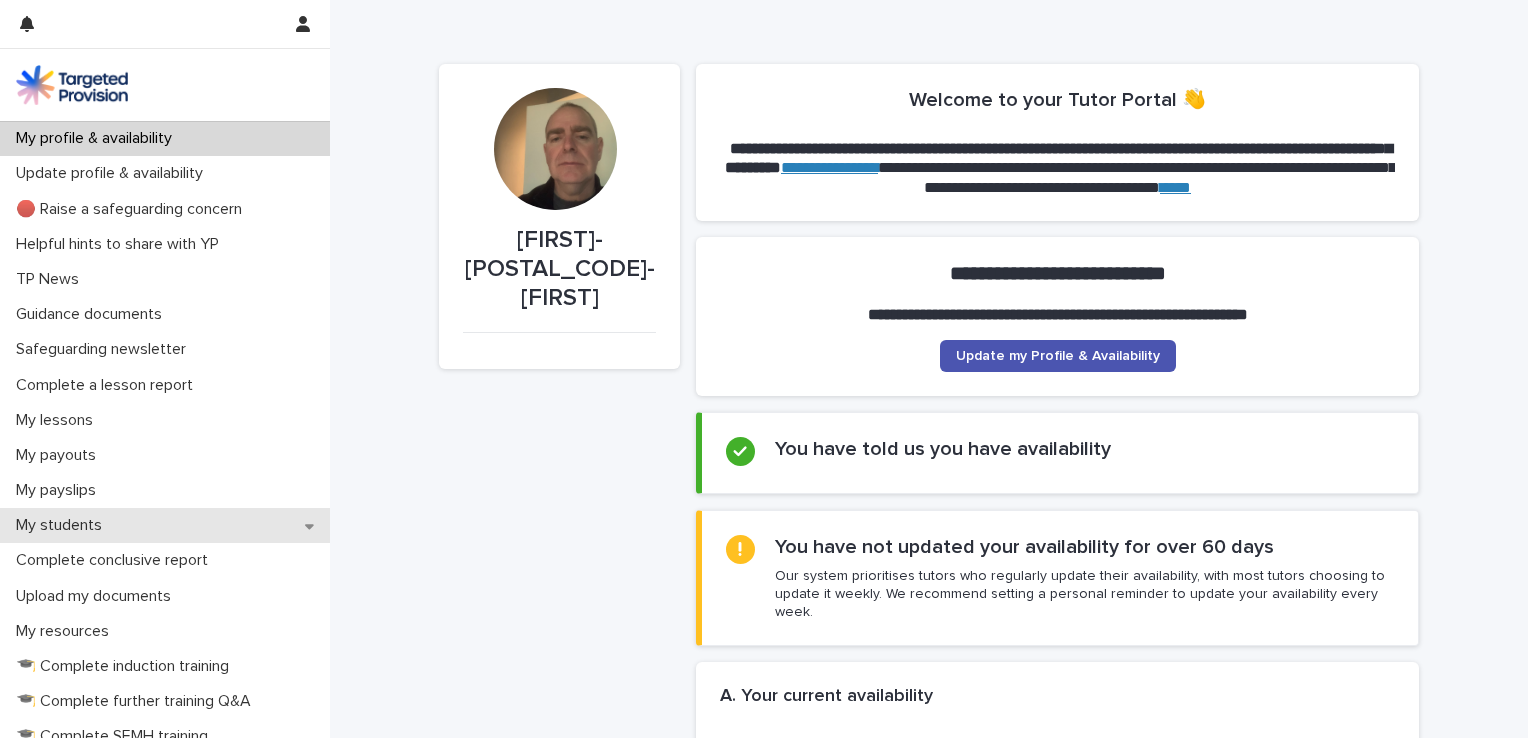 click on "My students" at bounding box center (63, 525) 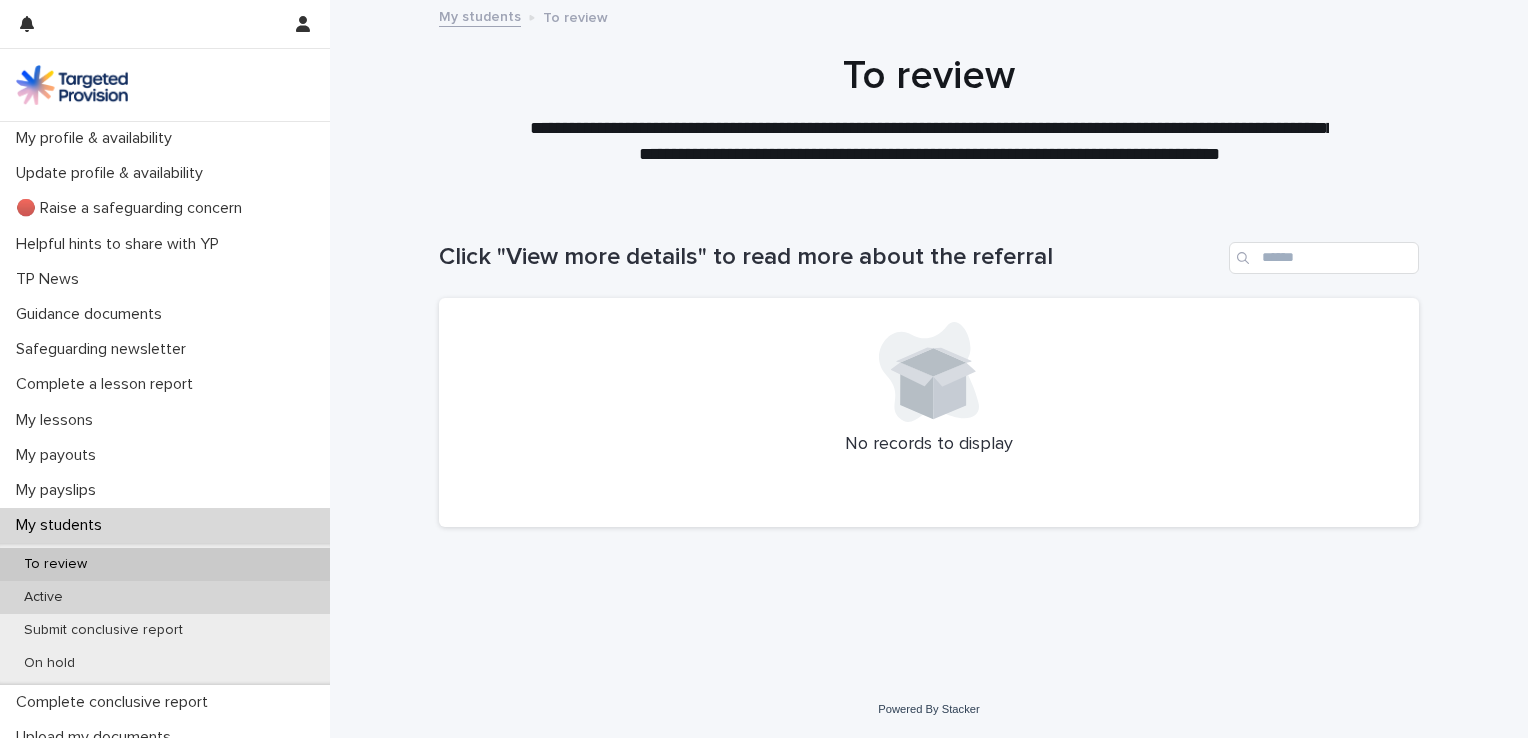click on "Active" at bounding box center (43, 597) 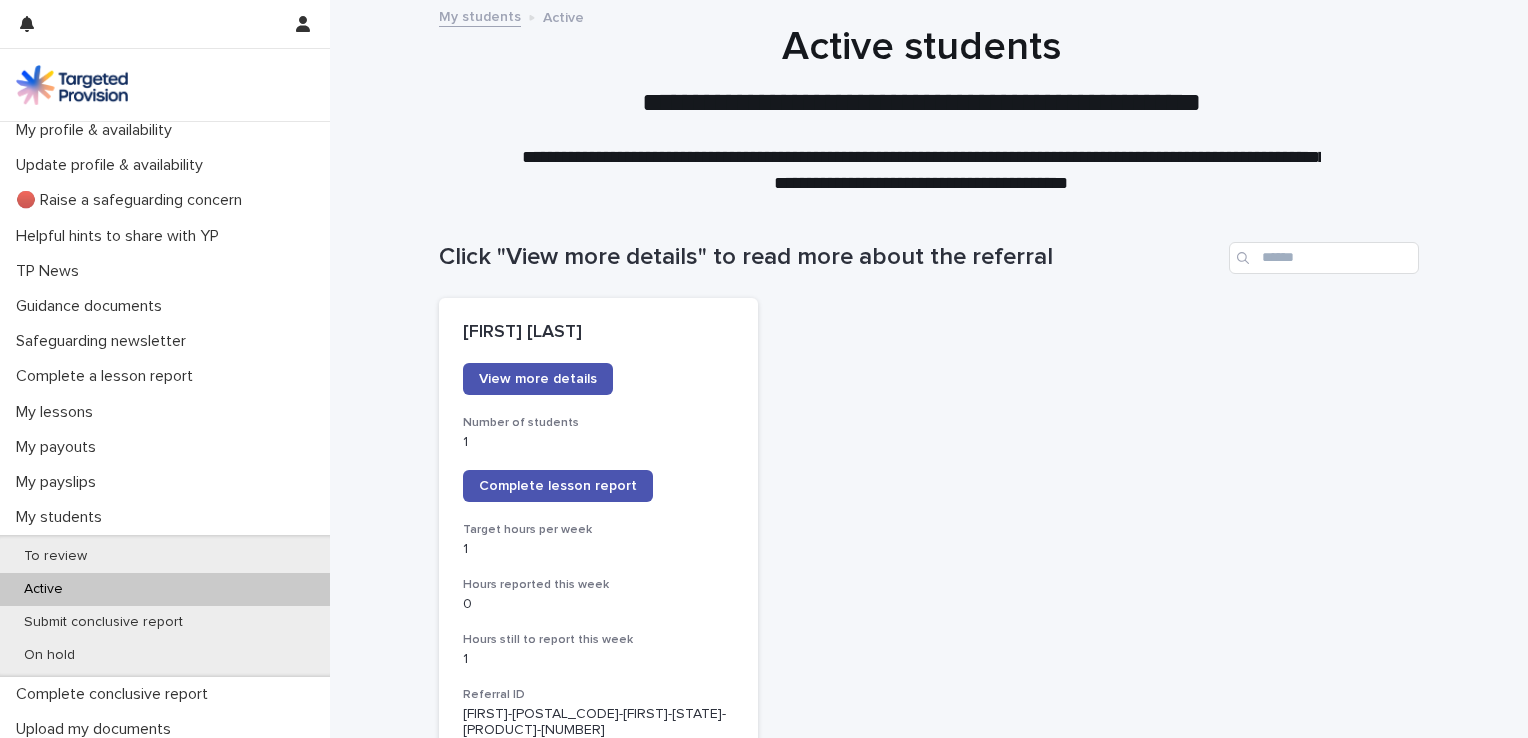 scroll, scrollTop: 0, scrollLeft: 0, axis: both 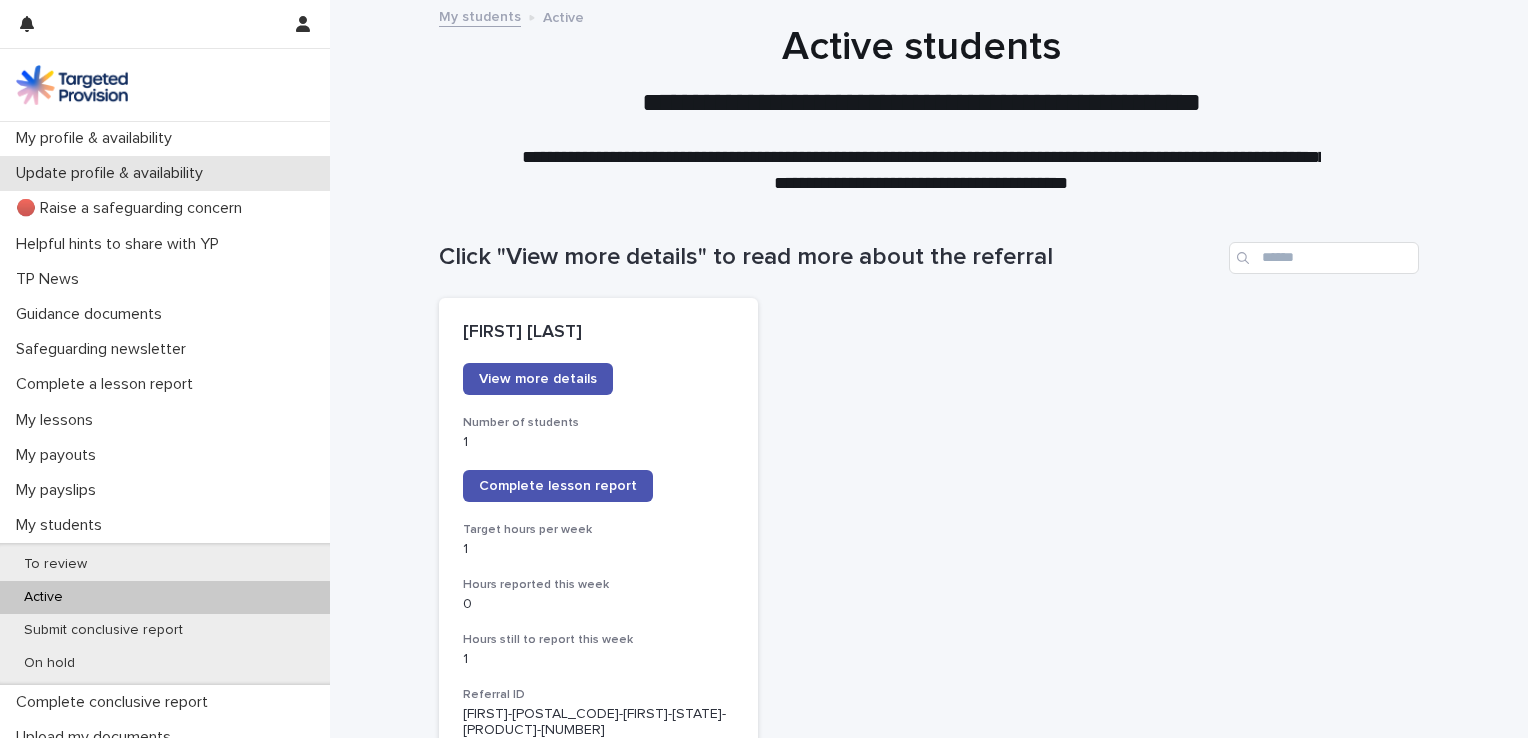click on "Update profile & availability" at bounding box center (113, 173) 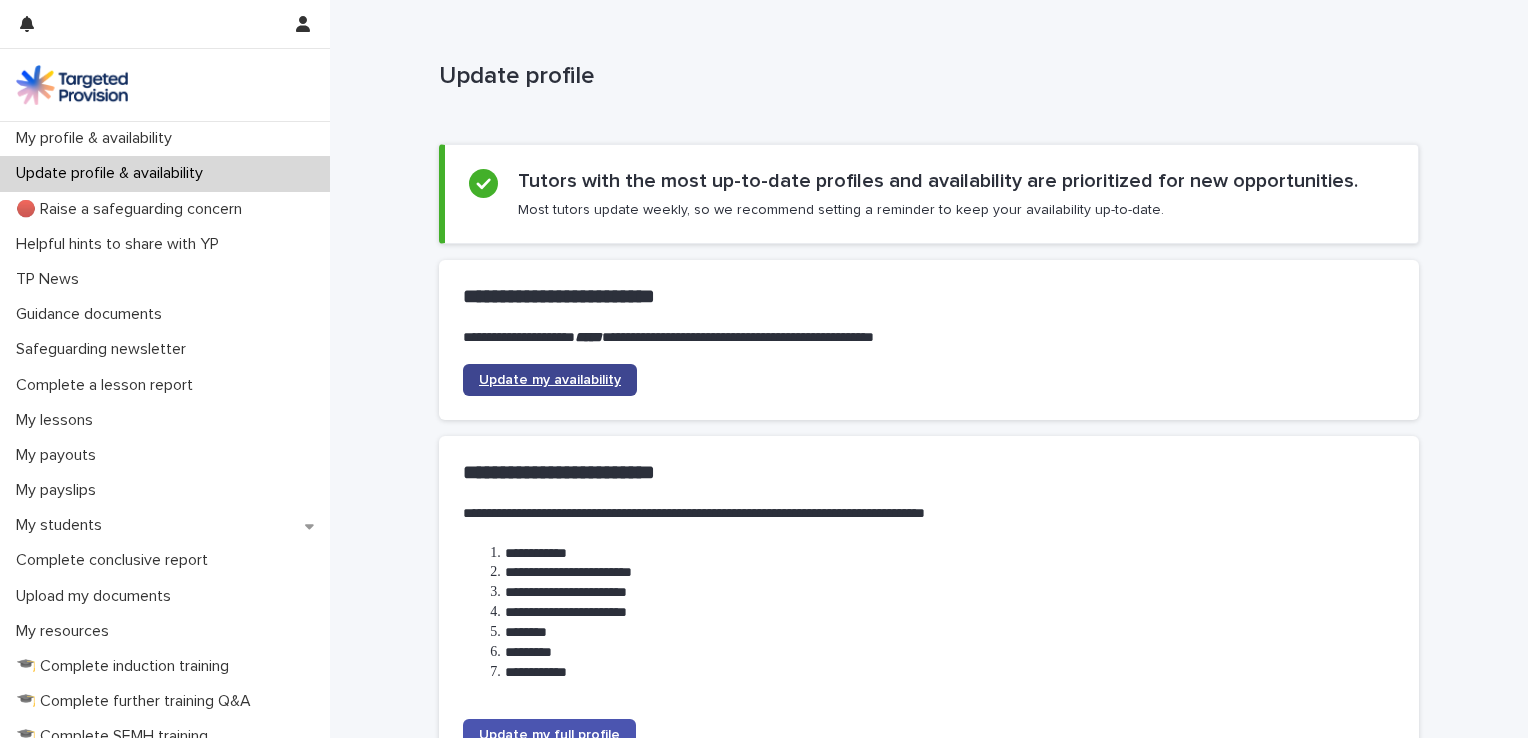 click on "Update my availability" at bounding box center (550, 380) 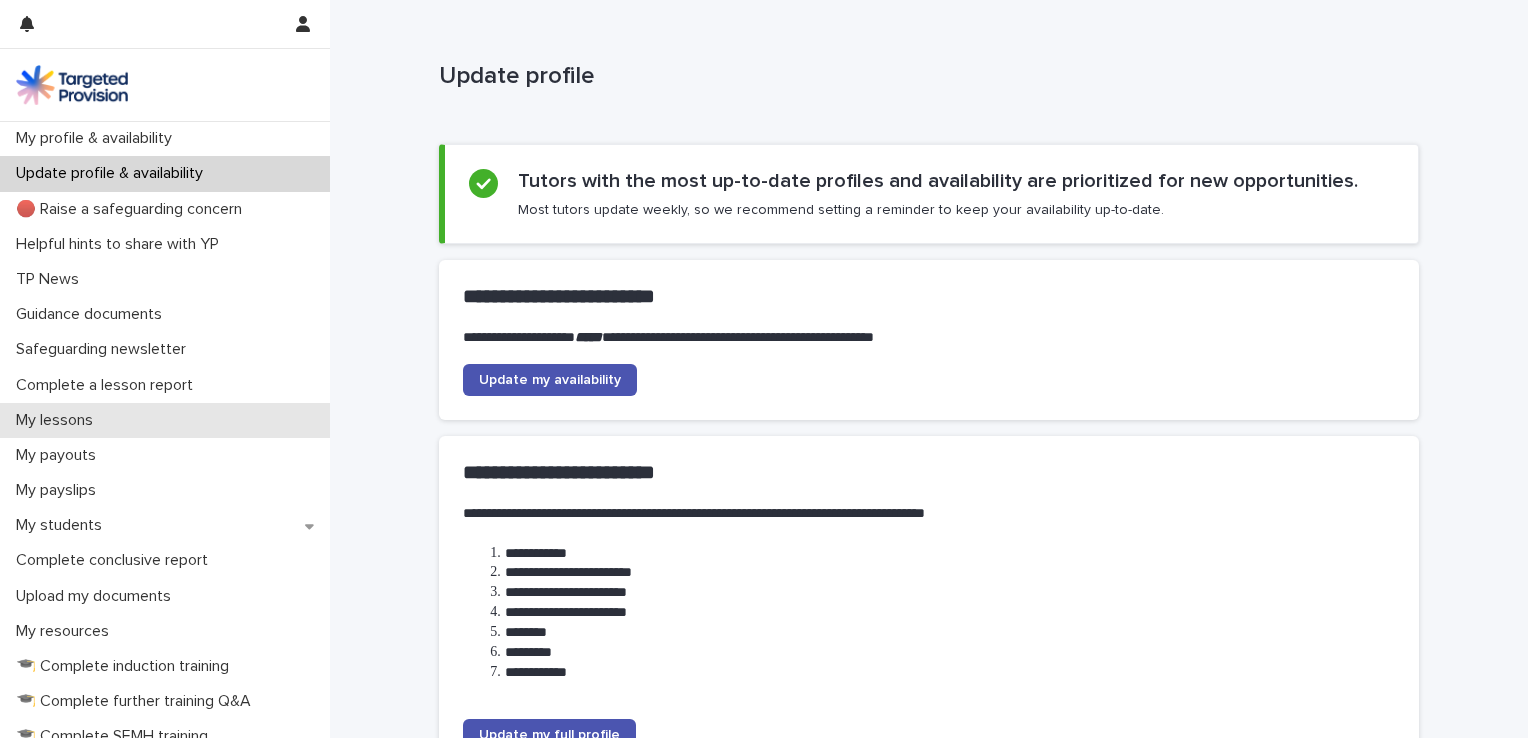 click on "My lessons" at bounding box center (58, 420) 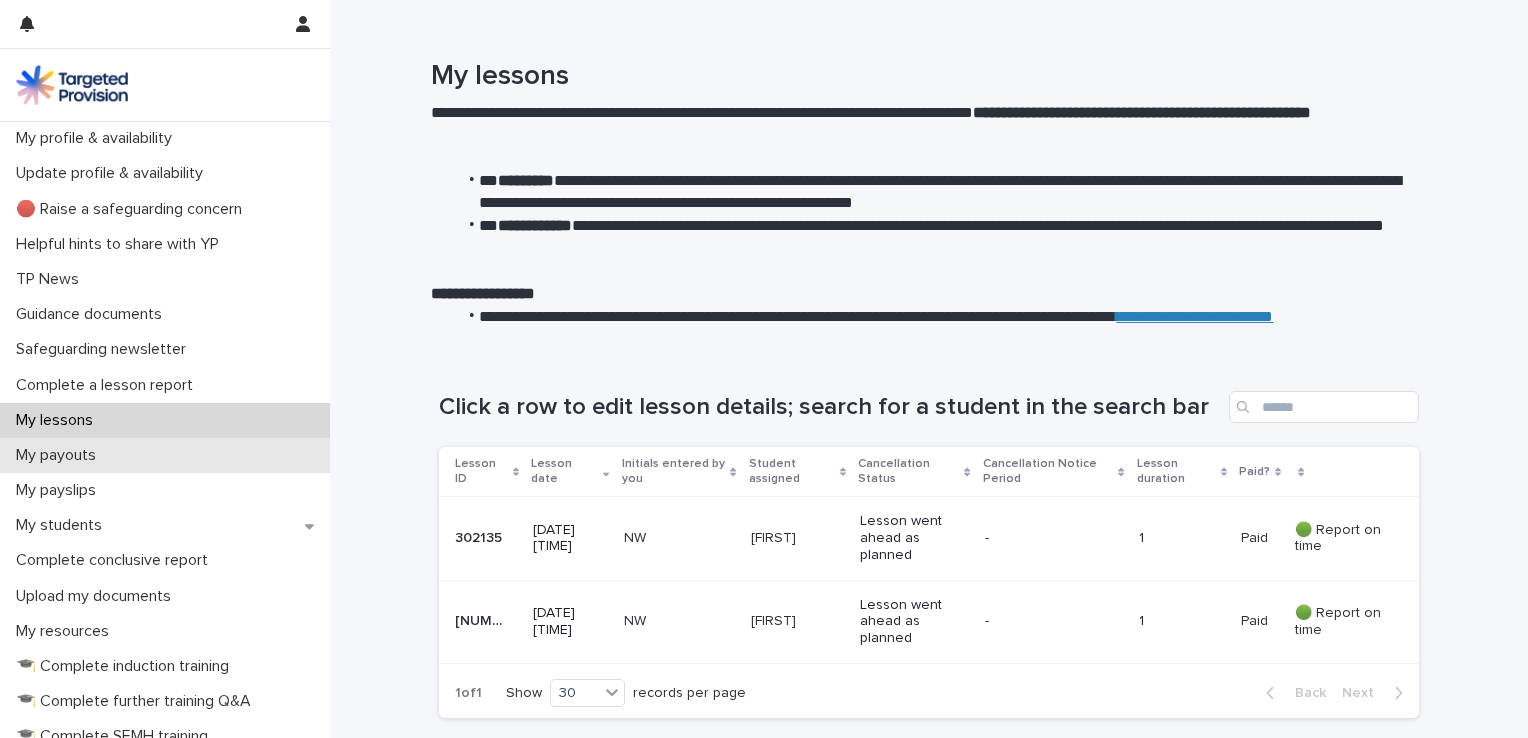 click on "My payouts" at bounding box center [60, 455] 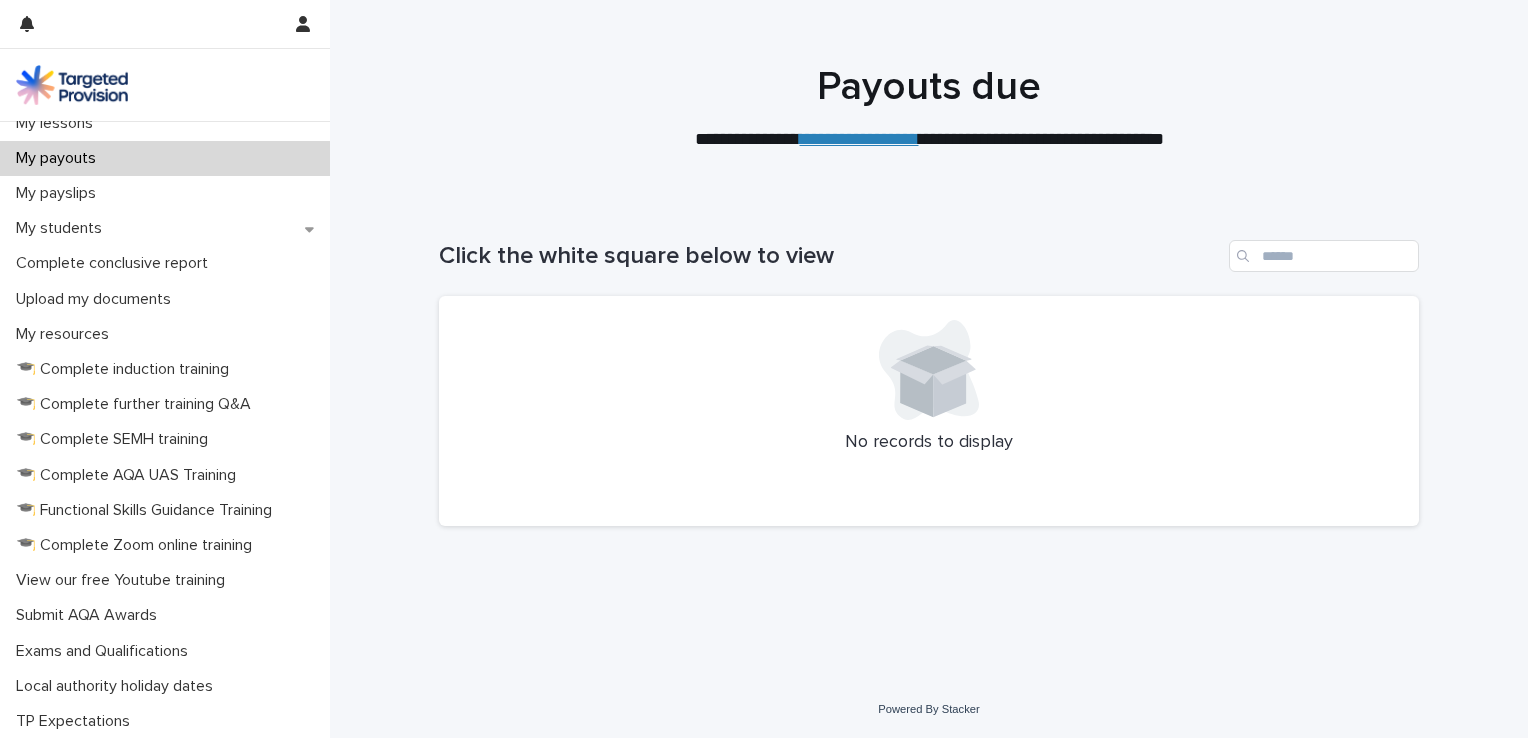 scroll, scrollTop: 307, scrollLeft: 0, axis: vertical 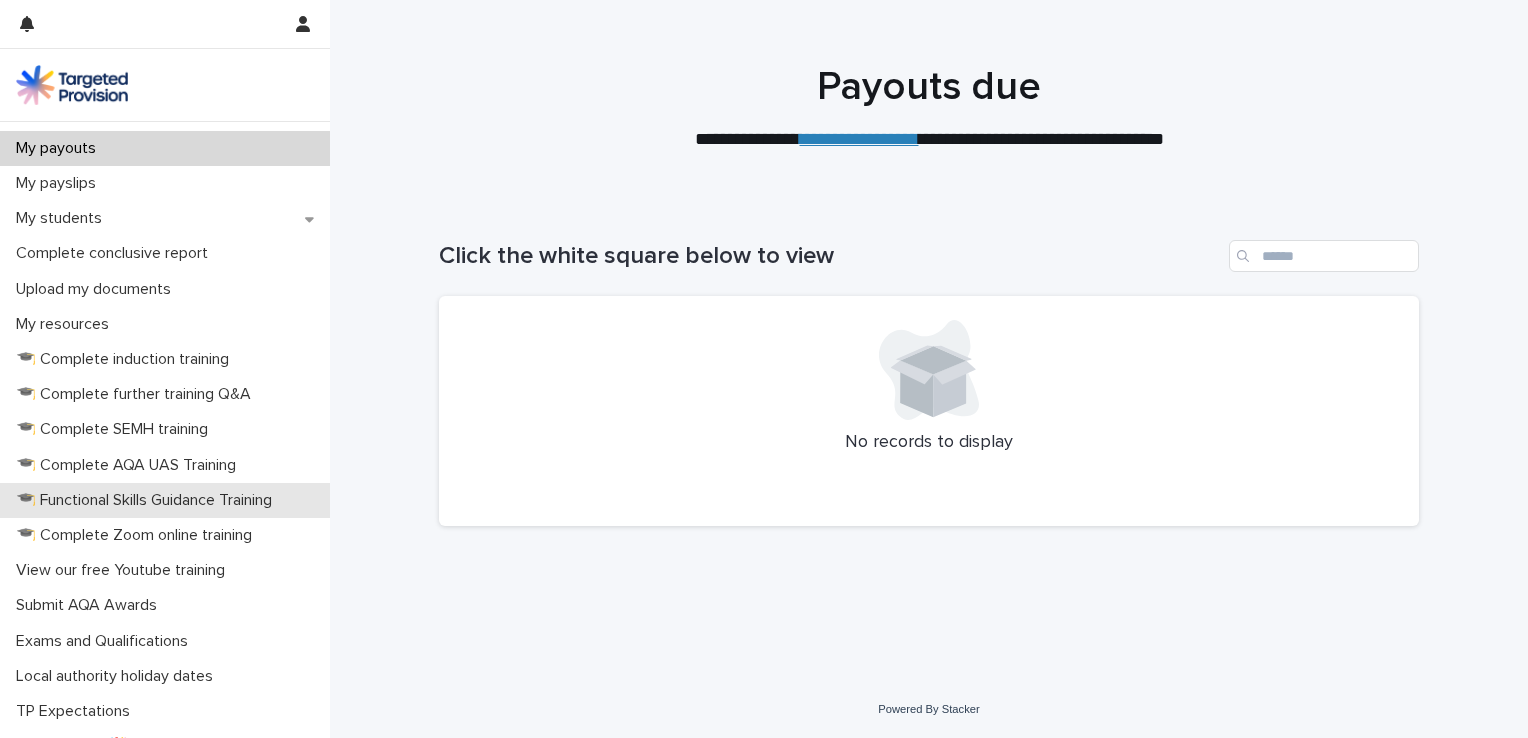 click on "🎓 Functional Skills Guidance Training" at bounding box center (148, 500) 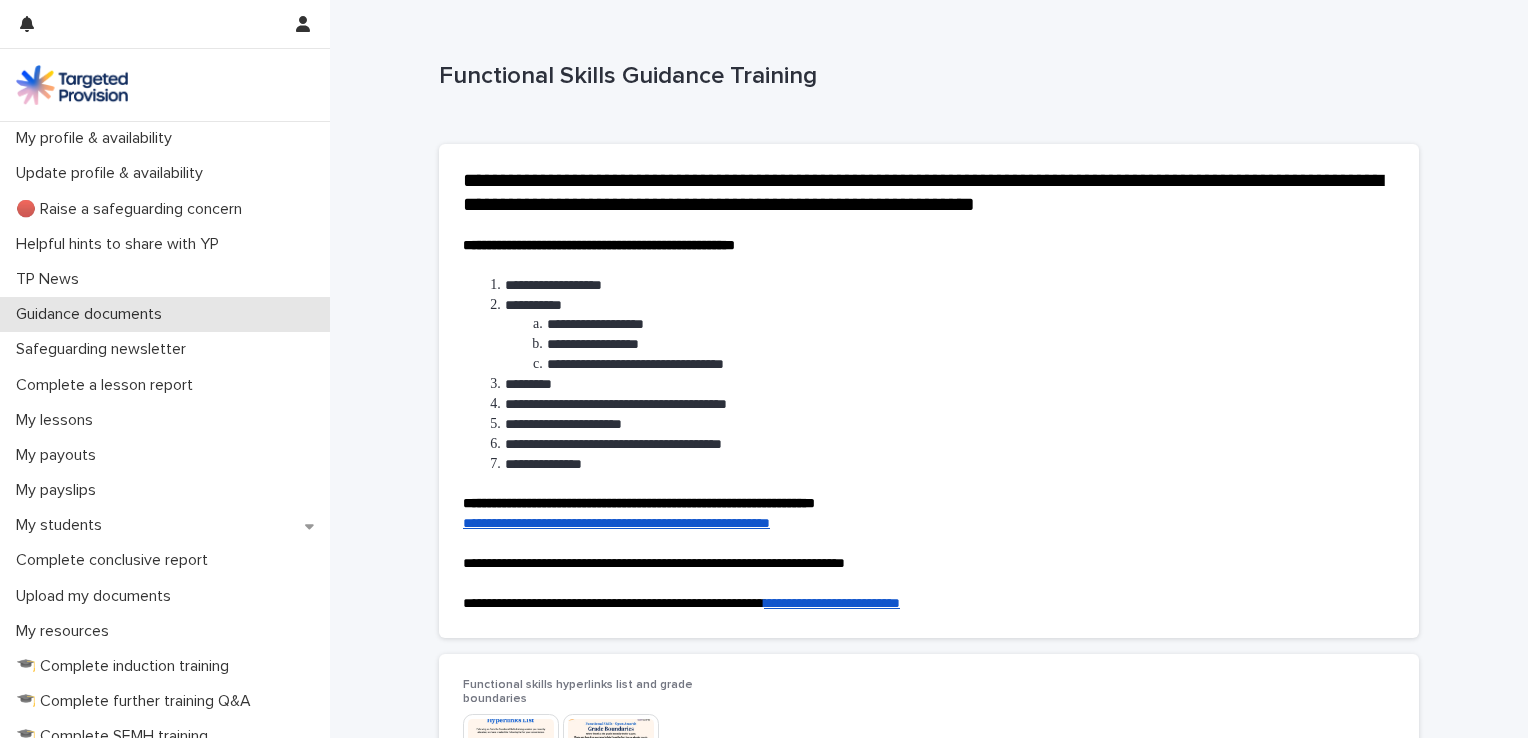 click on "Guidance documents" at bounding box center (93, 314) 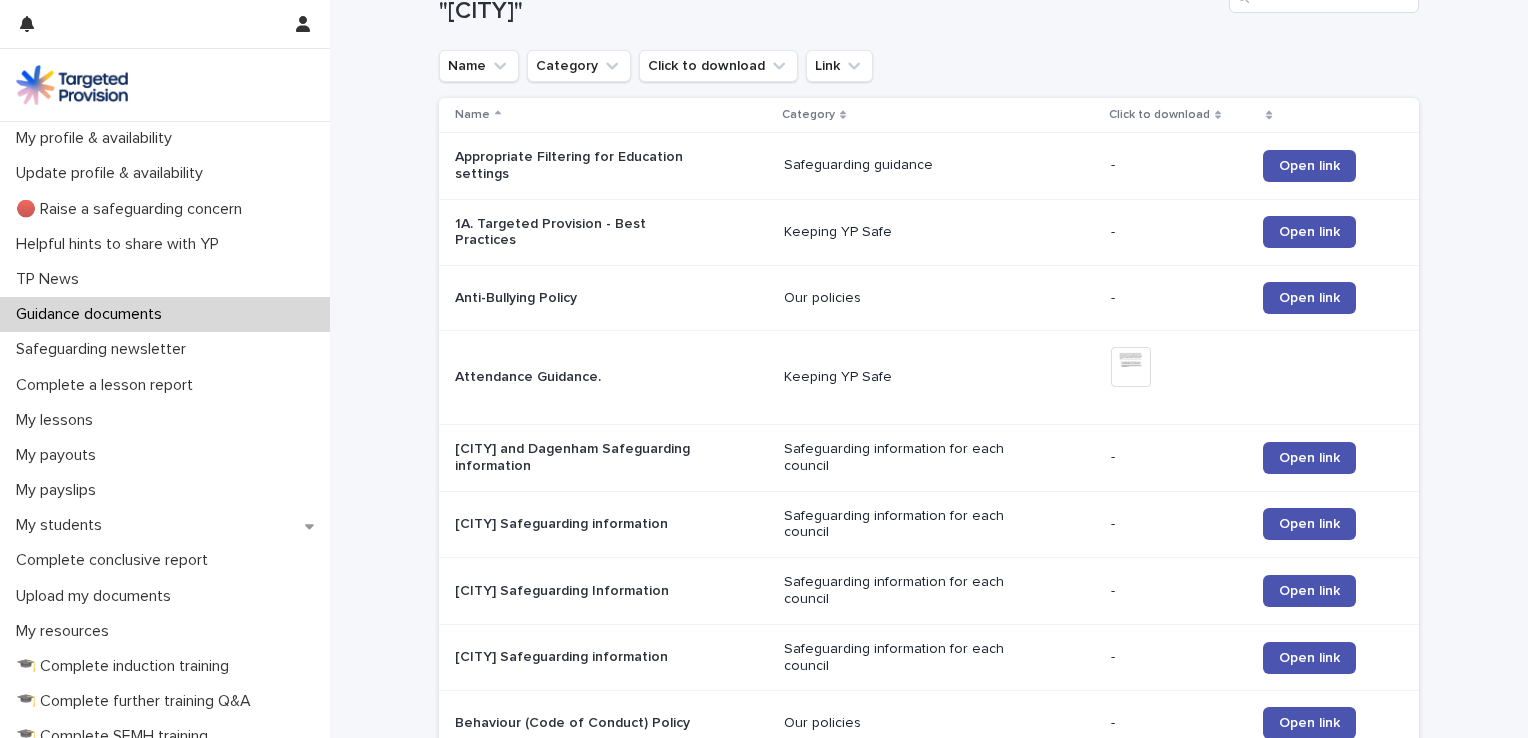 scroll, scrollTop: 298, scrollLeft: 0, axis: vertical 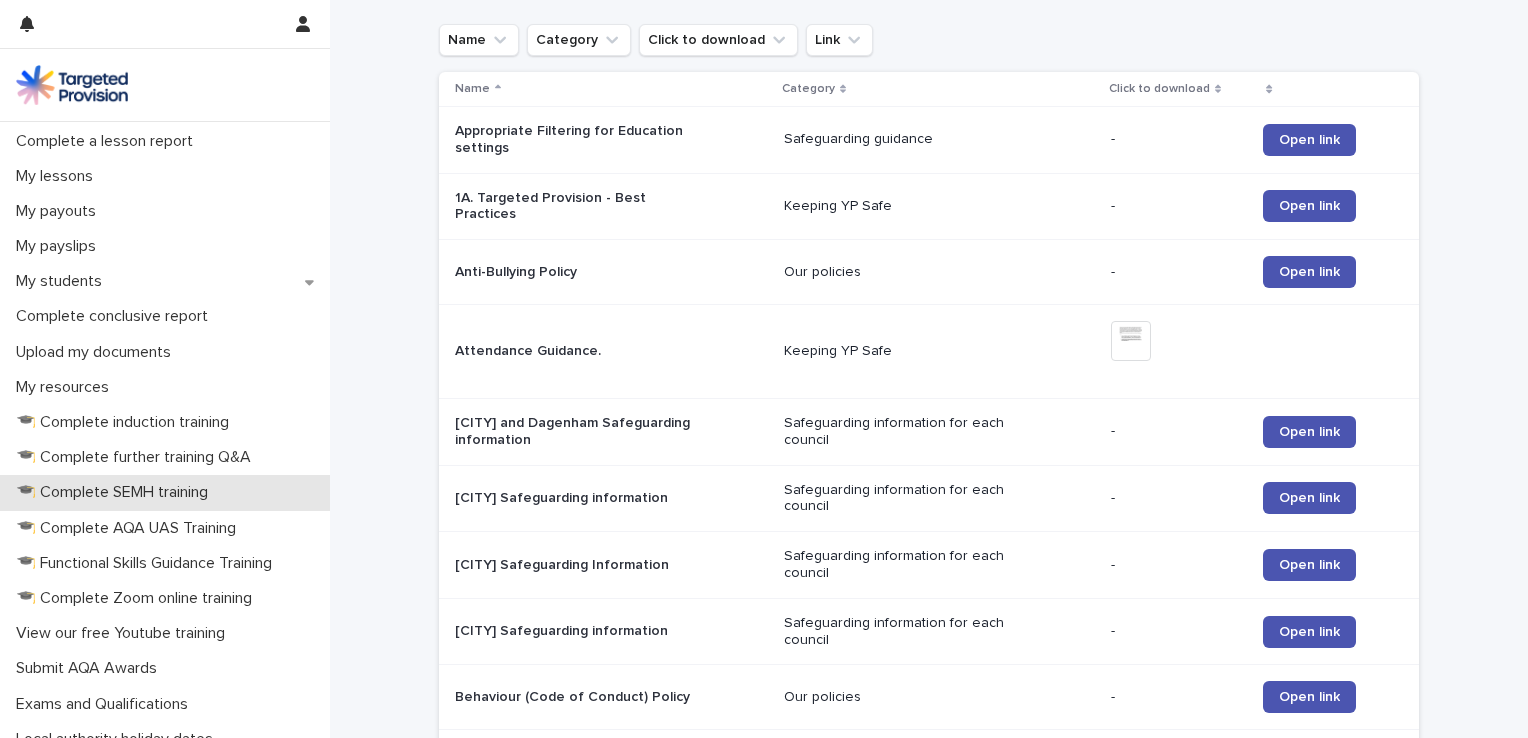 click on "🎓 Complete SEMH training" at bounding box center [116, 492] 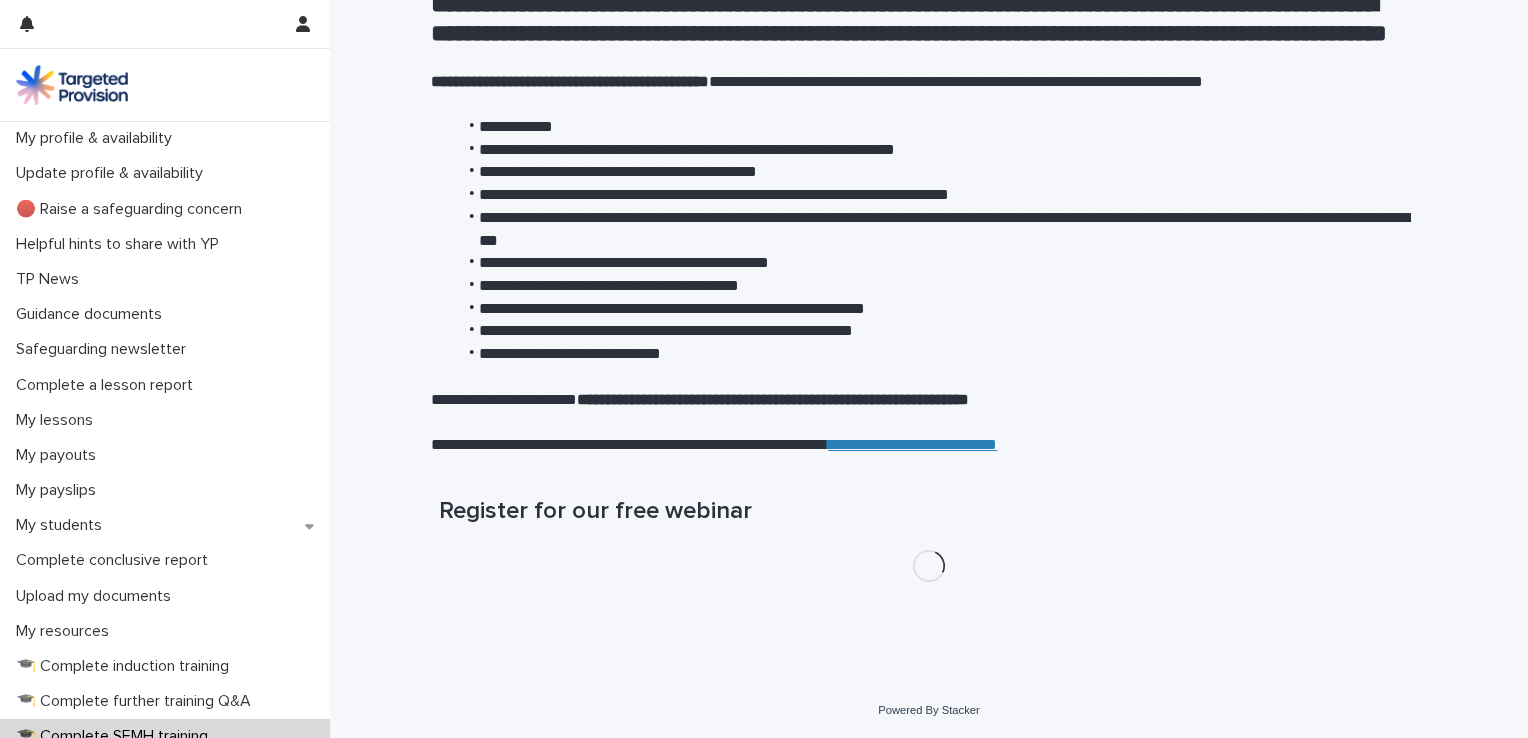 scroll, scrollTop: 0, scrollLeft: 0, axis: both 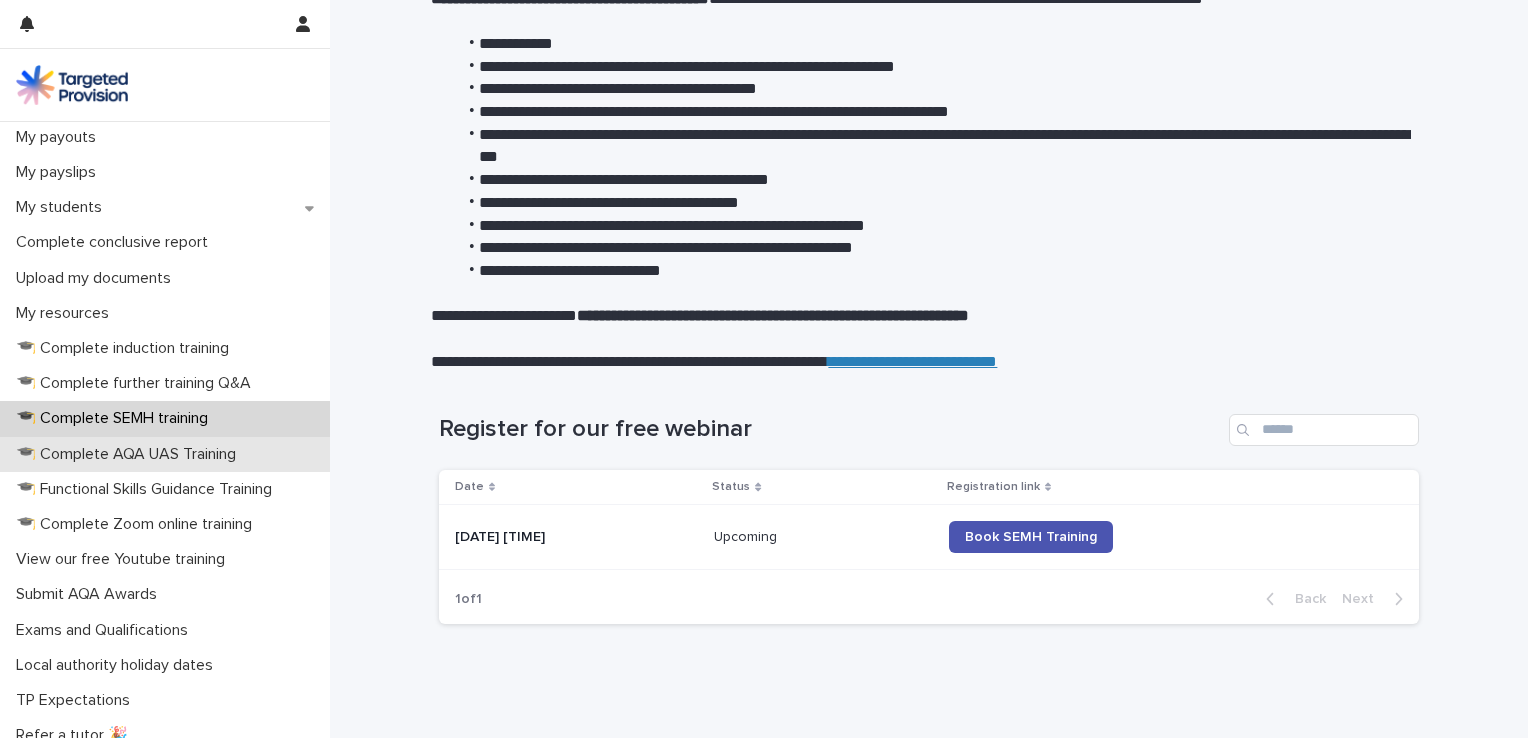 click on "🎓 Complete AQA UAS Training" at bounding box center (130, 454) 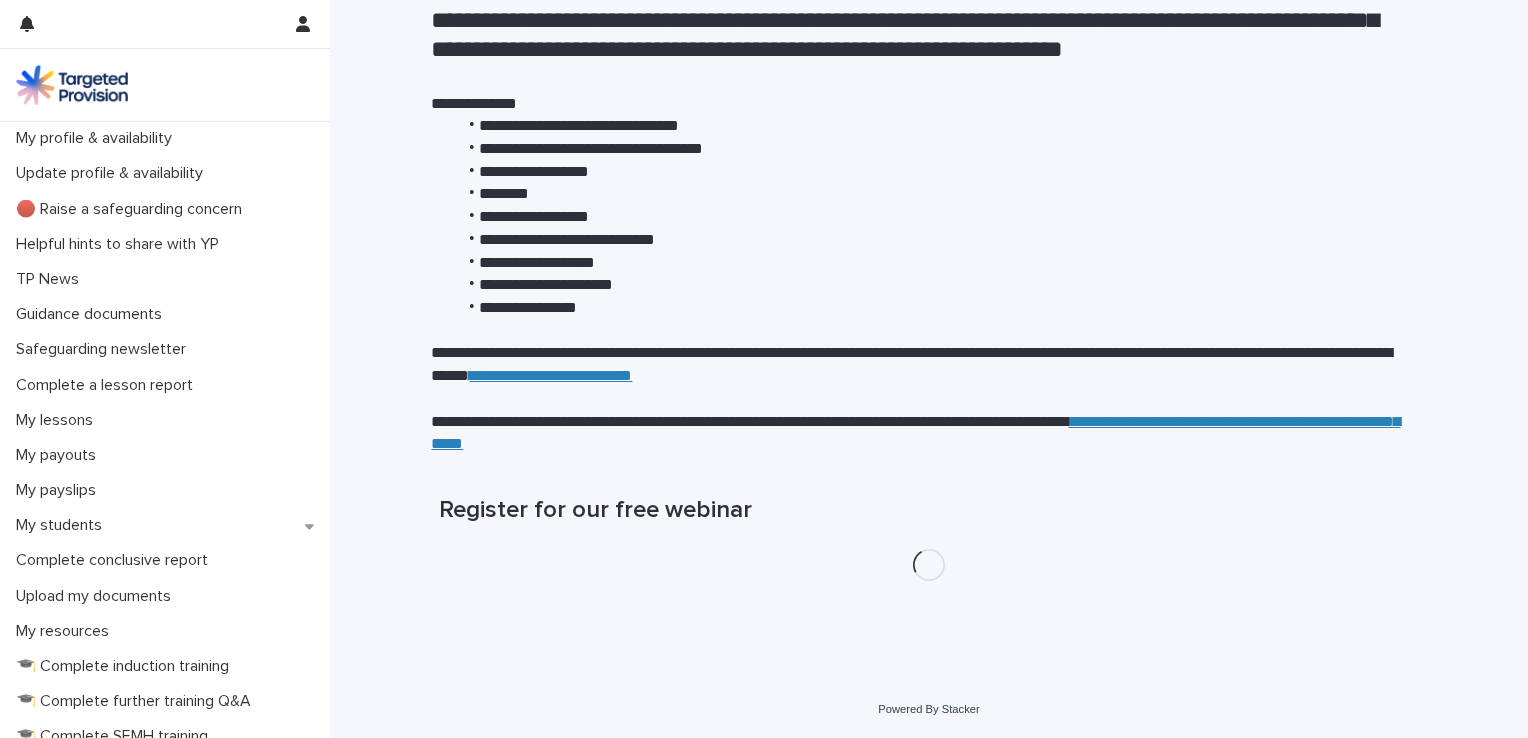 scroll, scrollTop: 0, scrollLeft: 0, axis: both 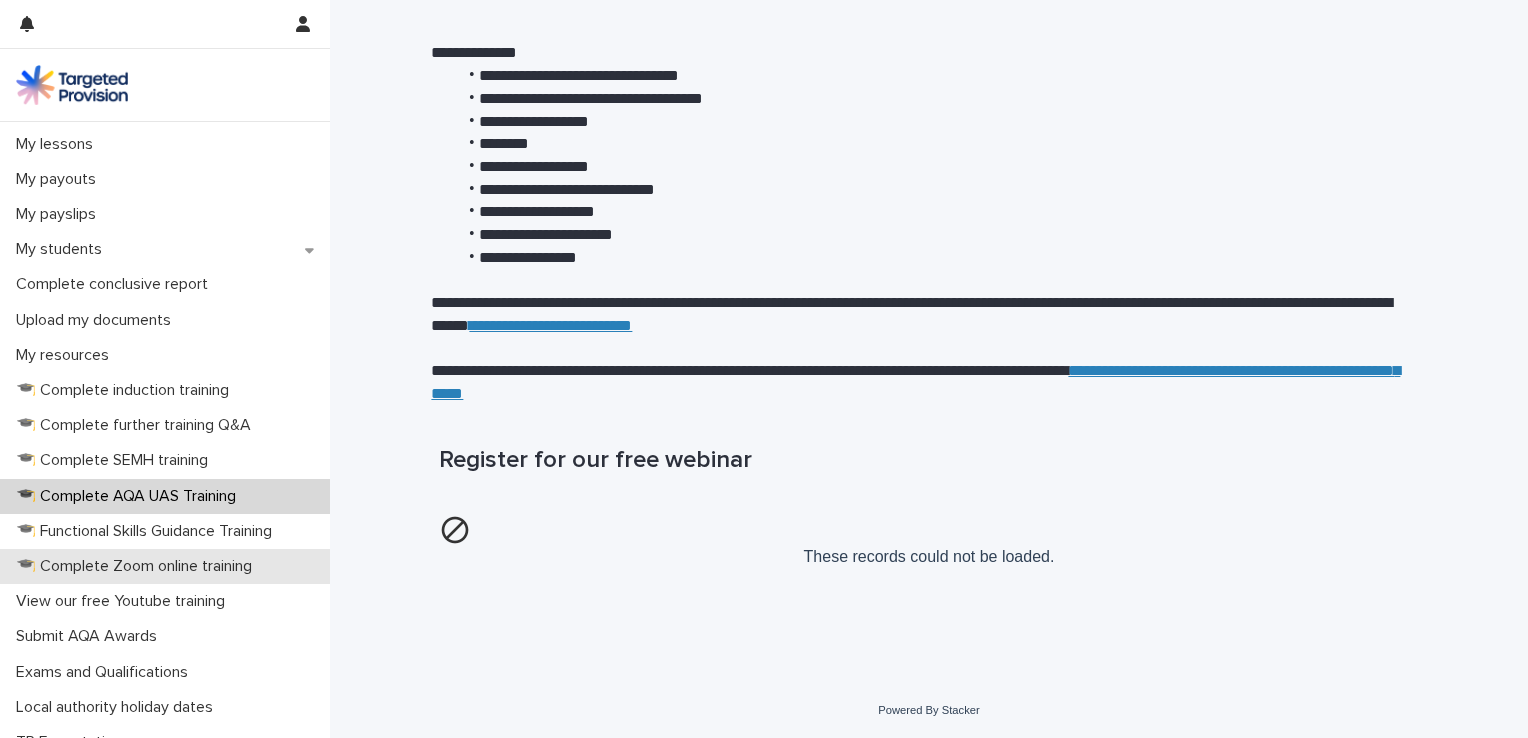 click on "🎓 Complete Zoom online training" at bounding box center (138, 566) 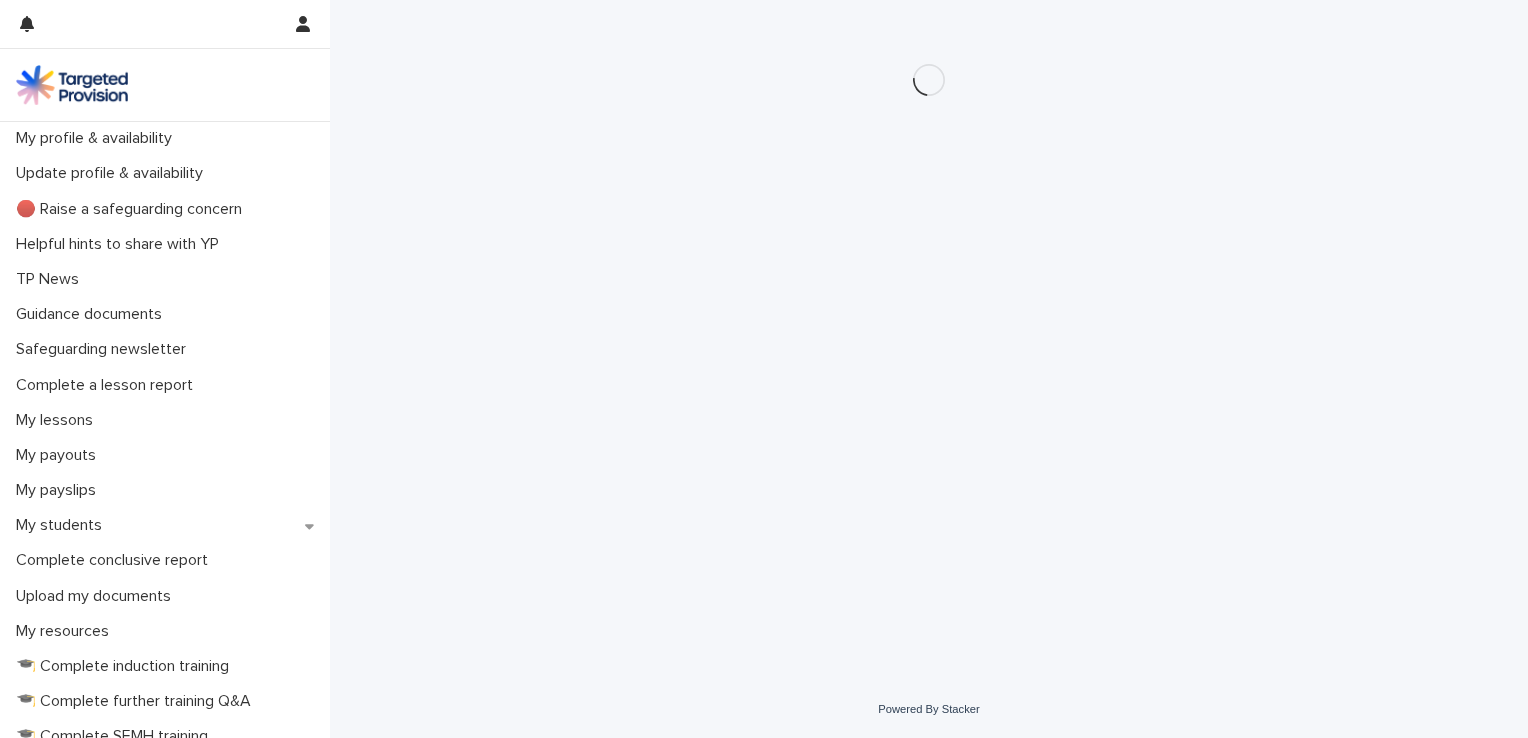 scroll, scrollTop: 0, scrollLeft: 0, axis: both 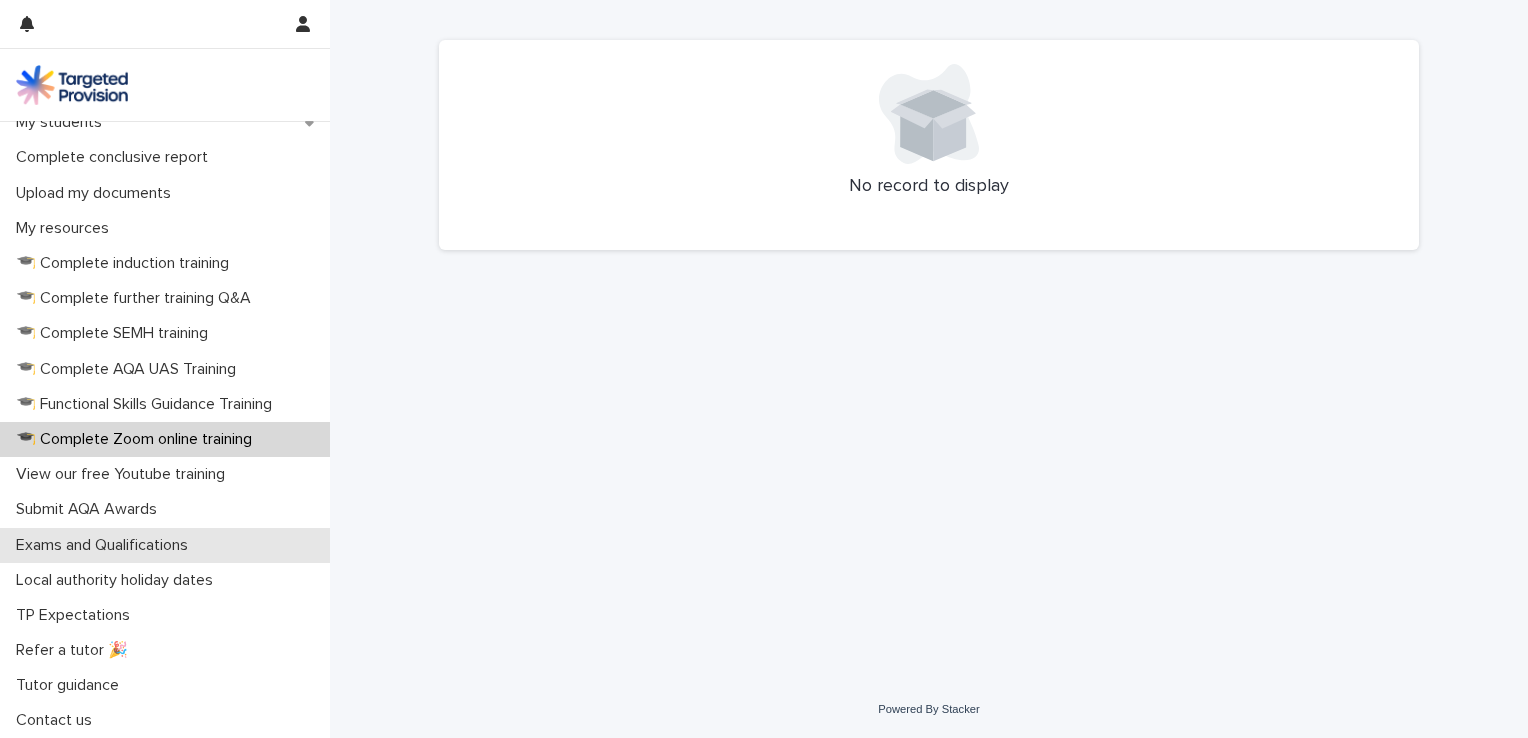 click on "Exams and Qualifications" at bounding box center (106, 545) 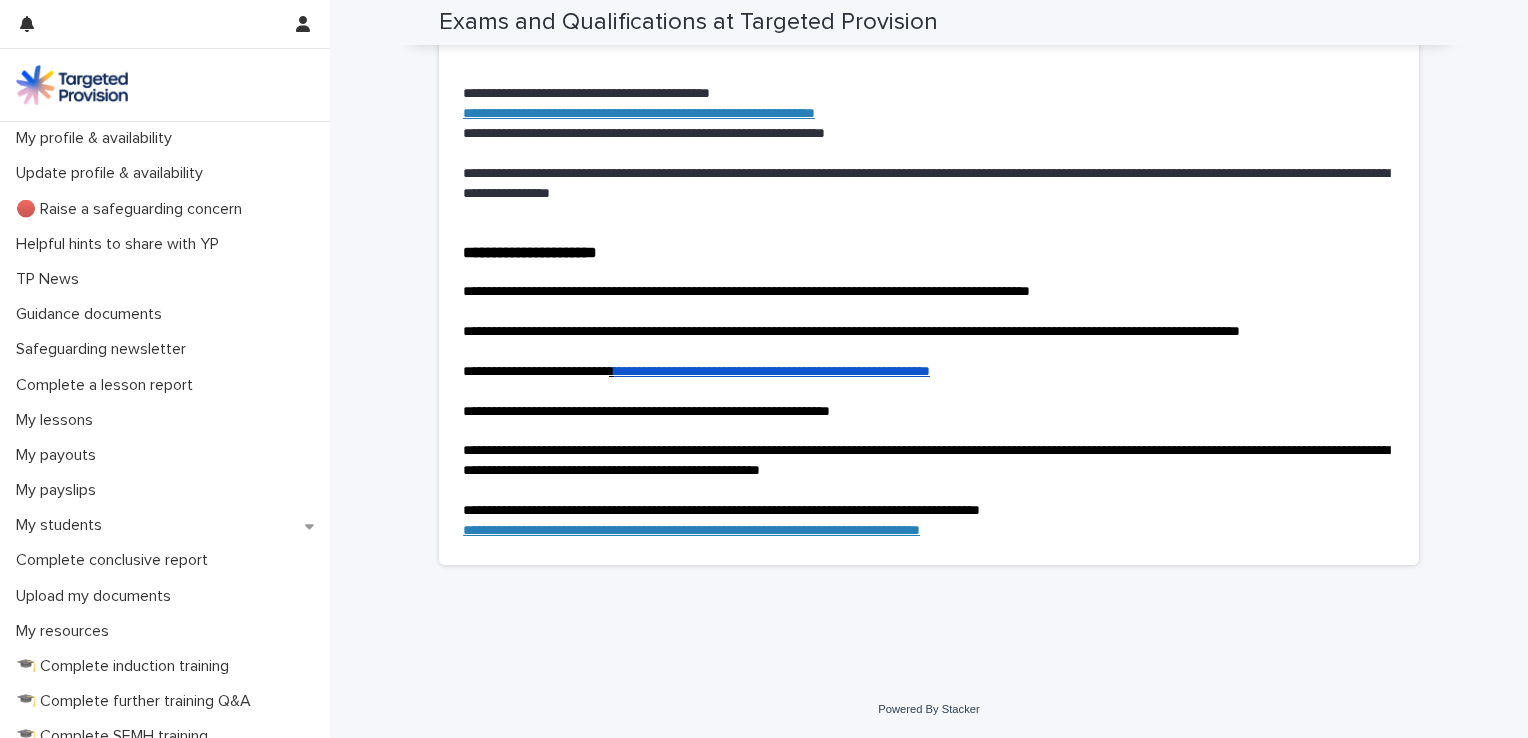 scroll, scrollTop: 4086, scrollLeft: 0, axis: vertical 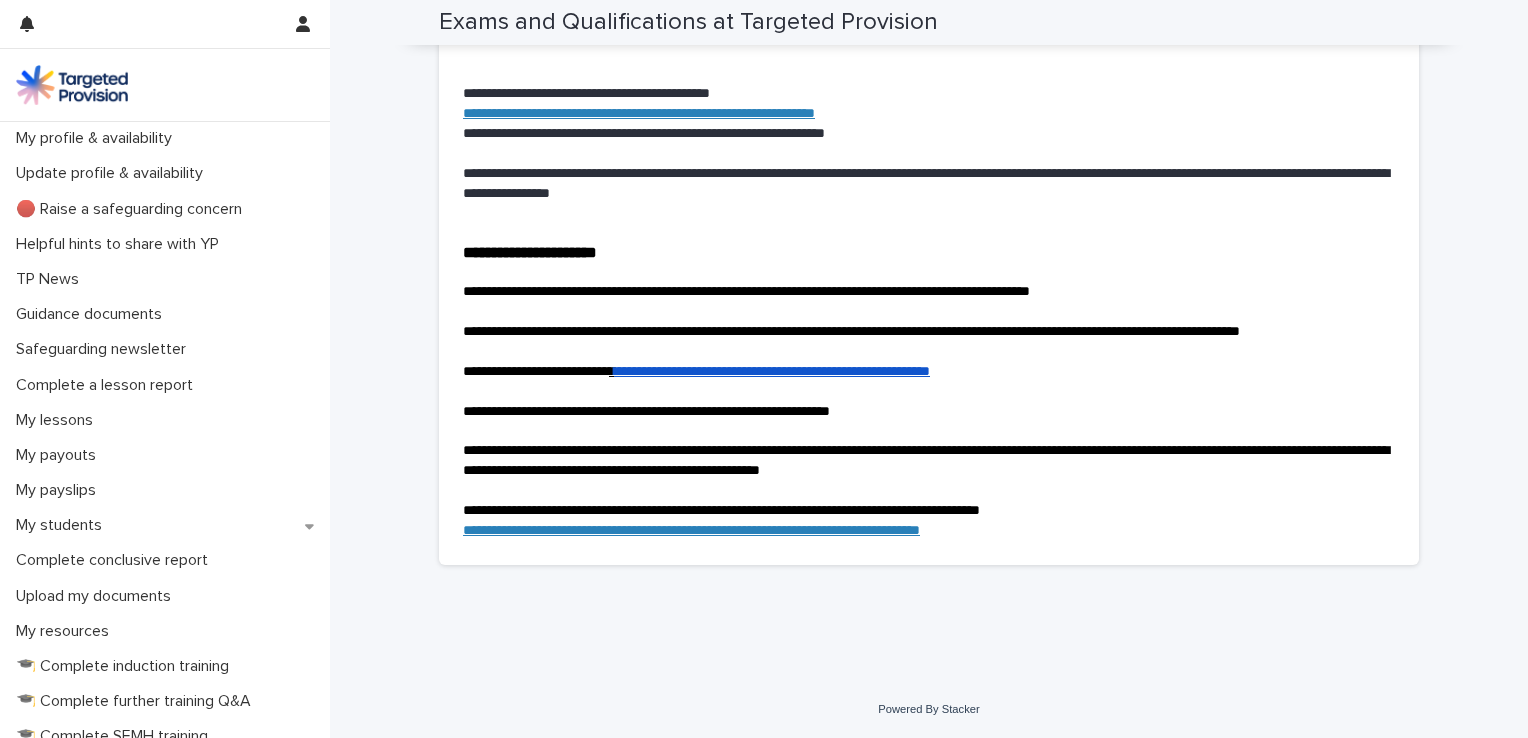 click on "**********" at bounding box center [929, -168] 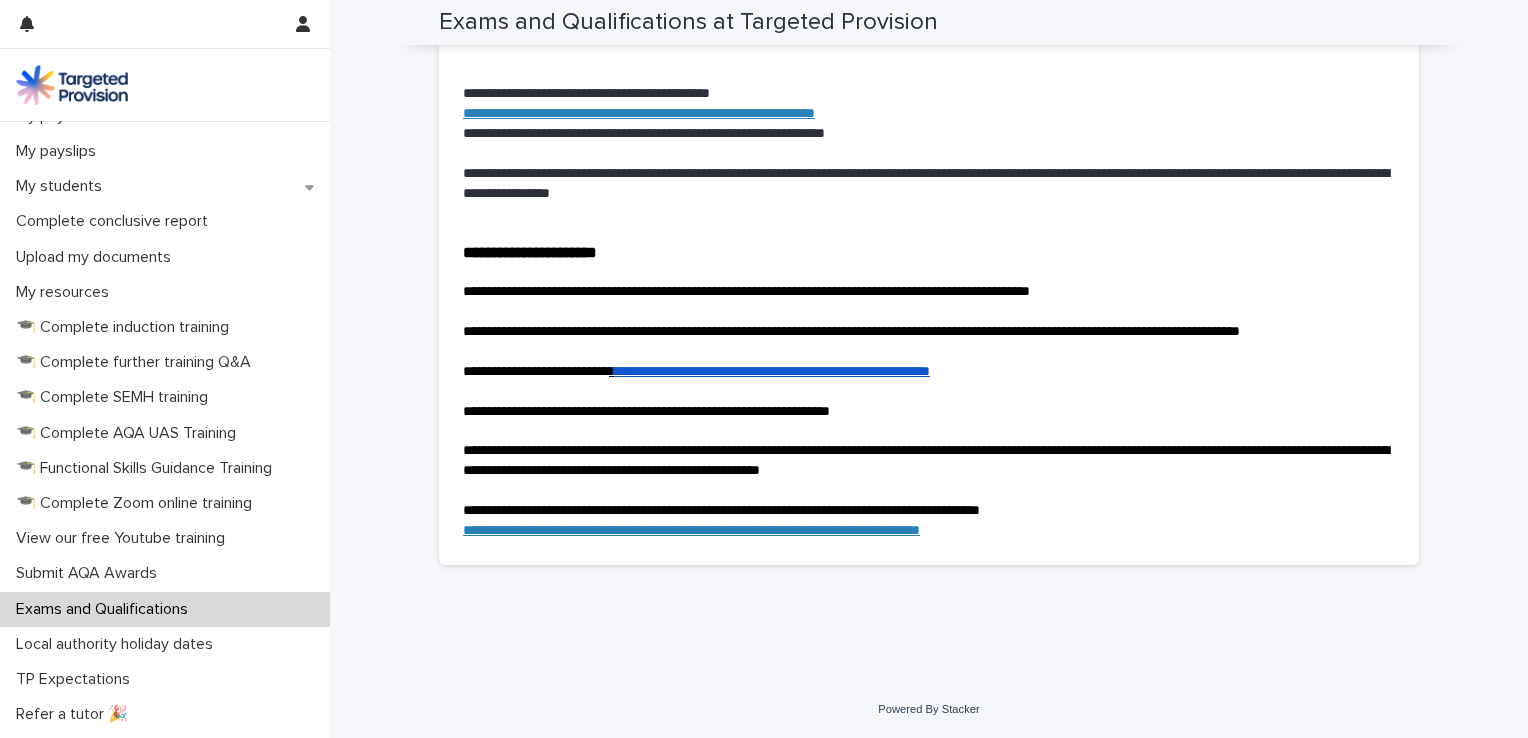 scroll, scrollTop: 404, scrollLeft: 0, axis: vertical 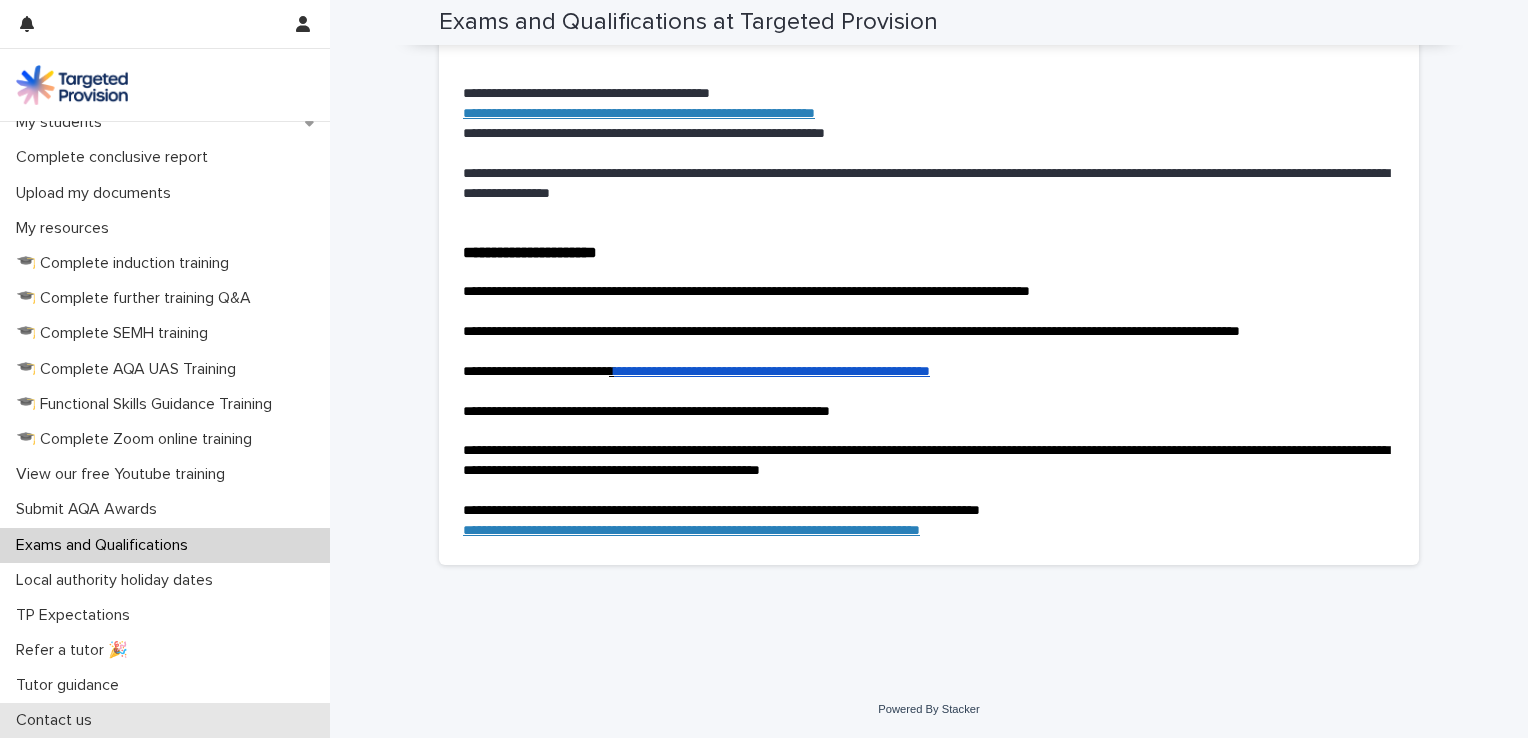 click on "Contact us" at bounding box center [58, 720] 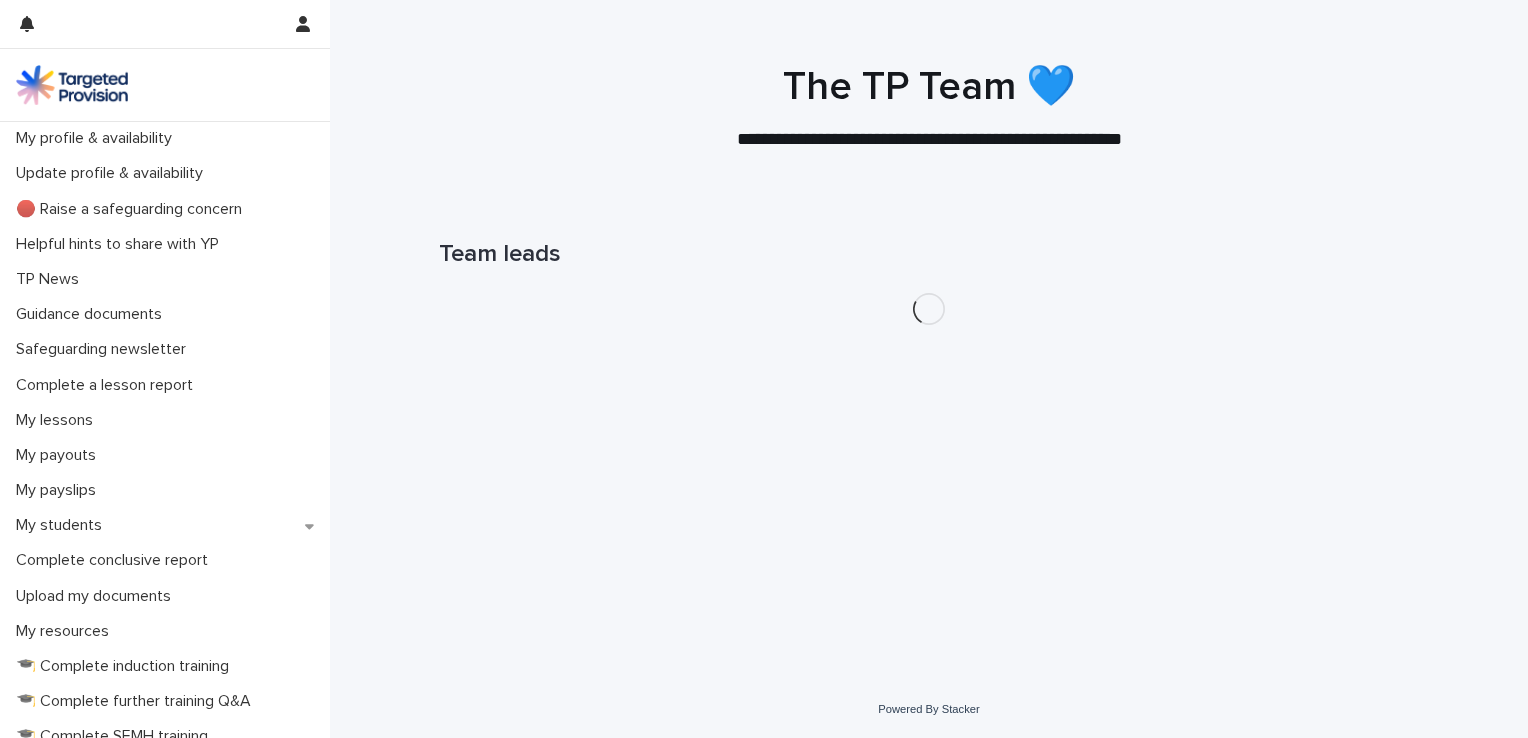 scroll, scrollTop: 0, scrollLeft: 0, axis: both 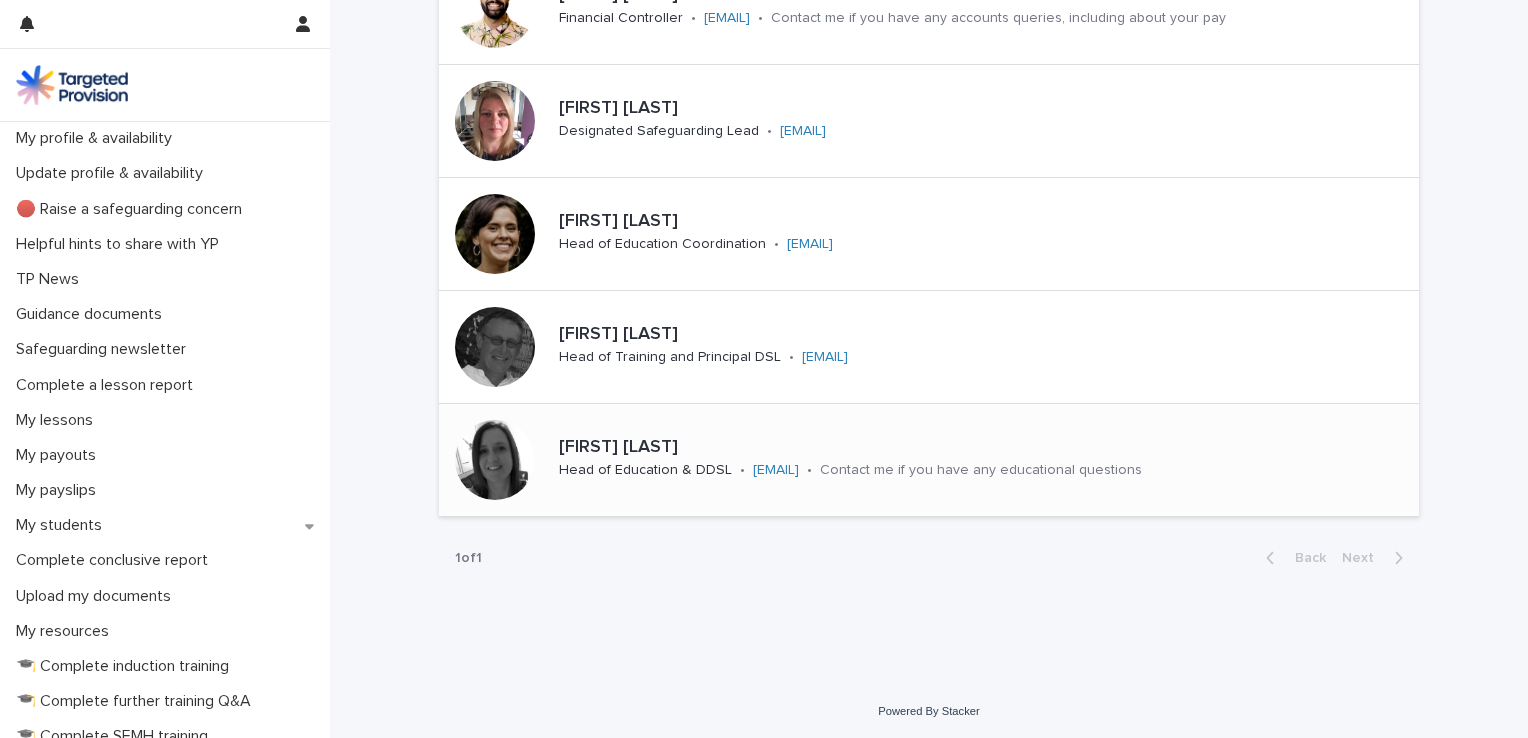 click on "[EMAIL]" at bounding box center [776, 470] 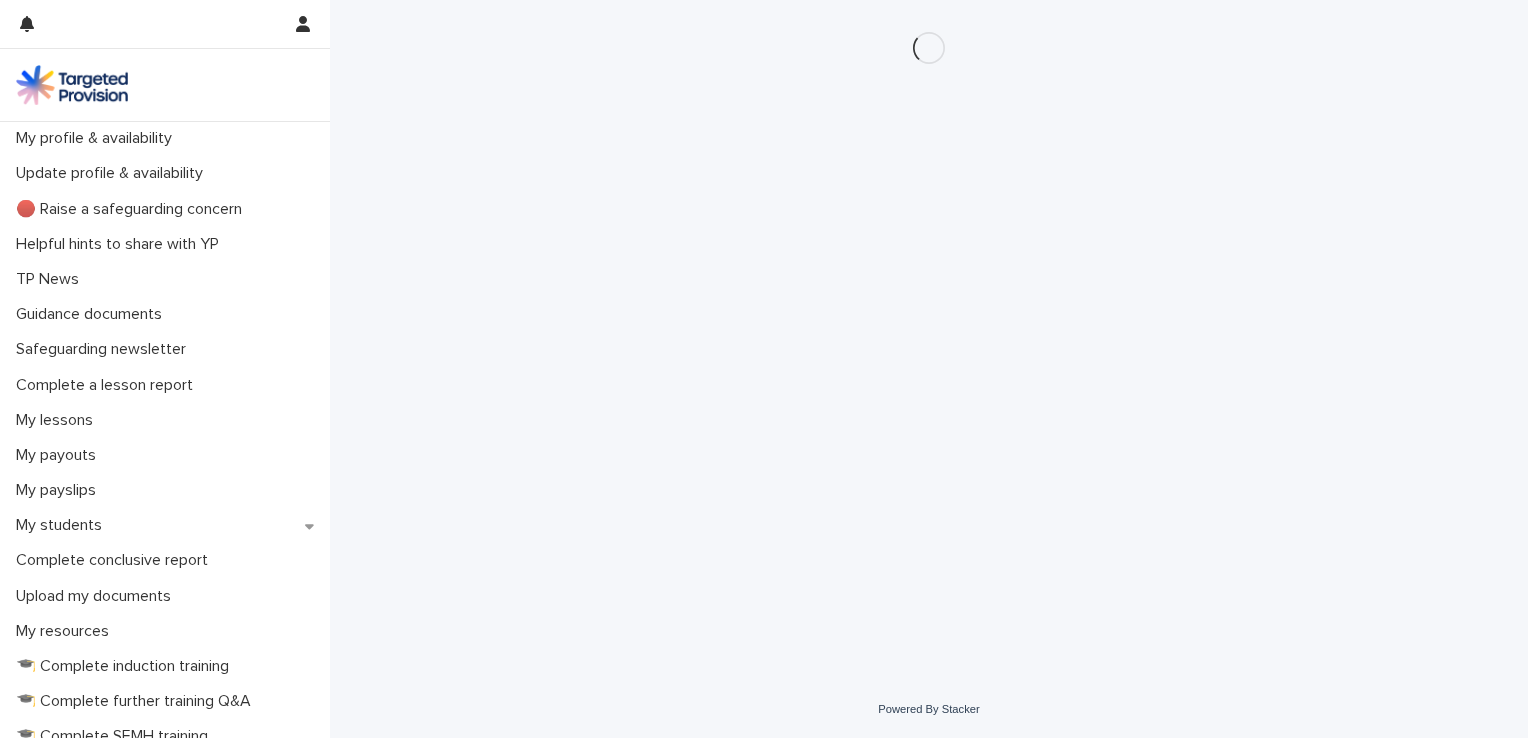 scroll, scrollTop: 0, scrollLeft: 0, axis: both 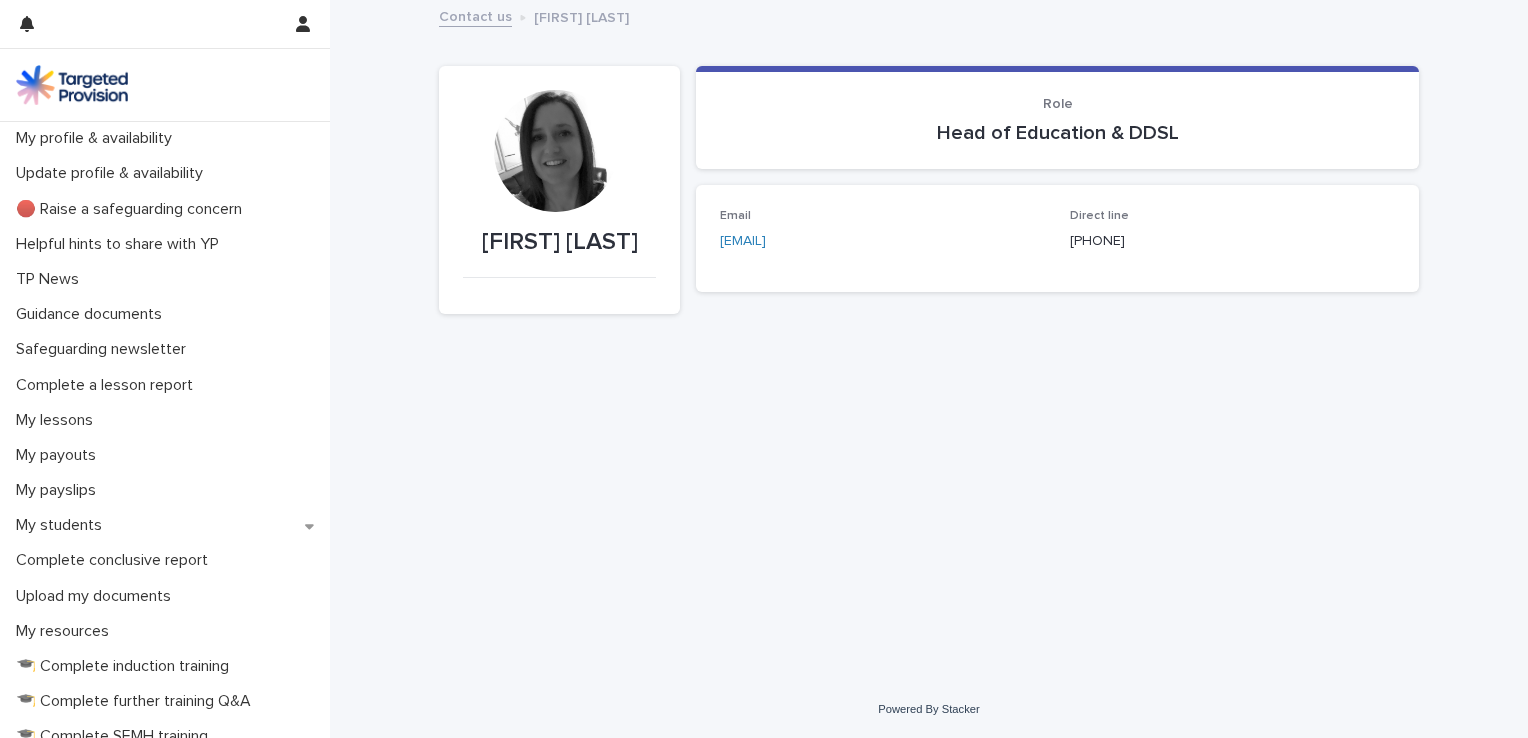 click on "[EMAIL]" at bounding box center [743, 241] 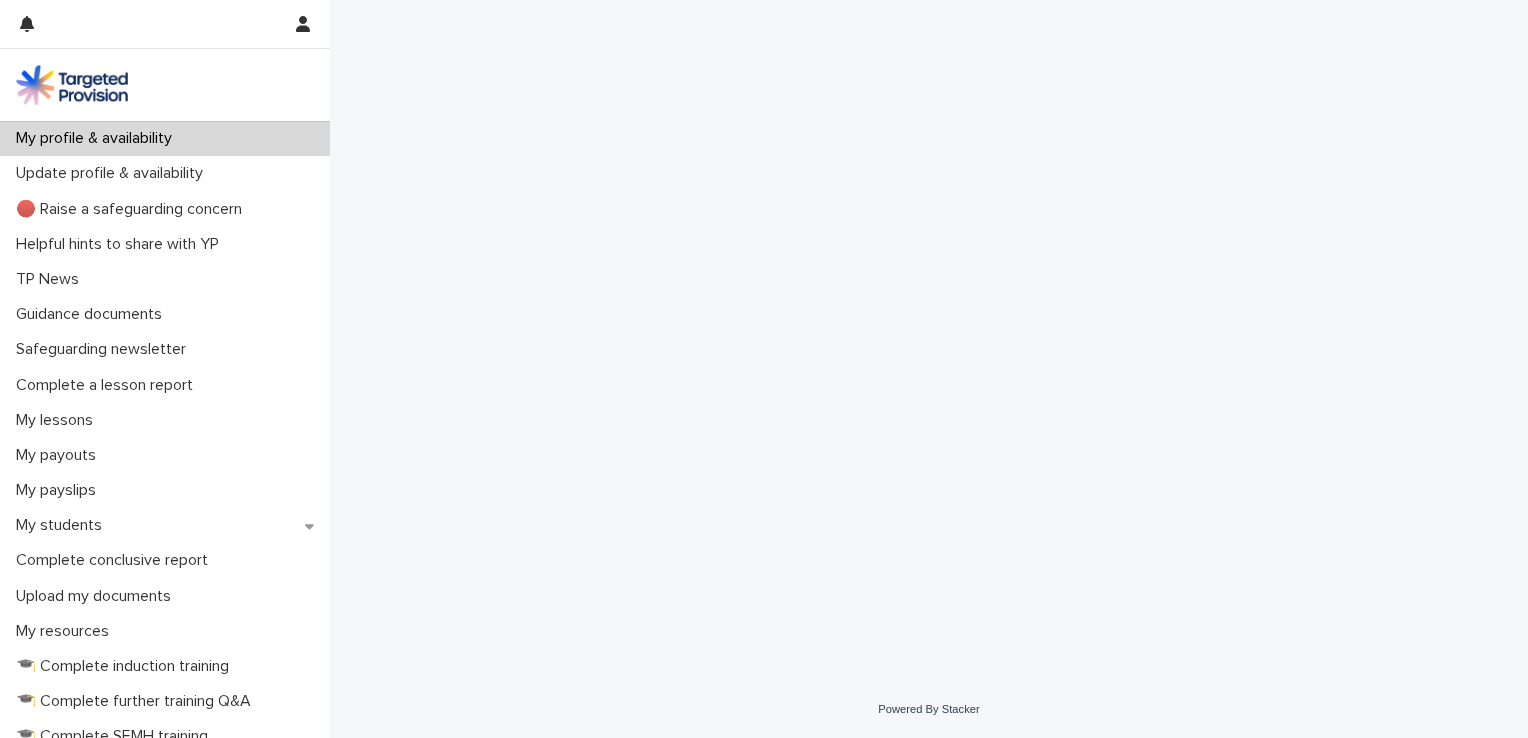 scroll, scrollTop: 0, scrollLeft: 0, axis: both 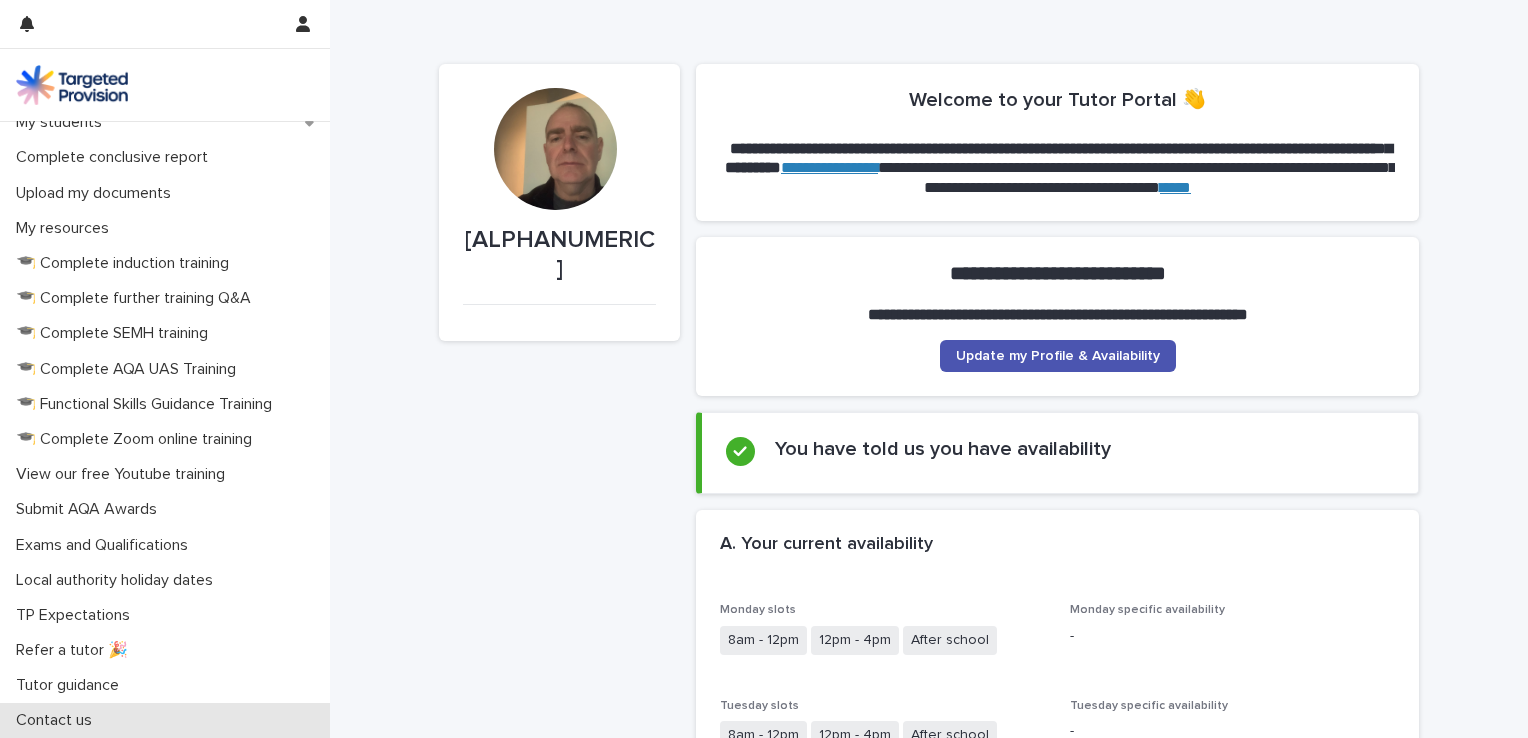 click on "Contact us" at bounding box center (58, 720) 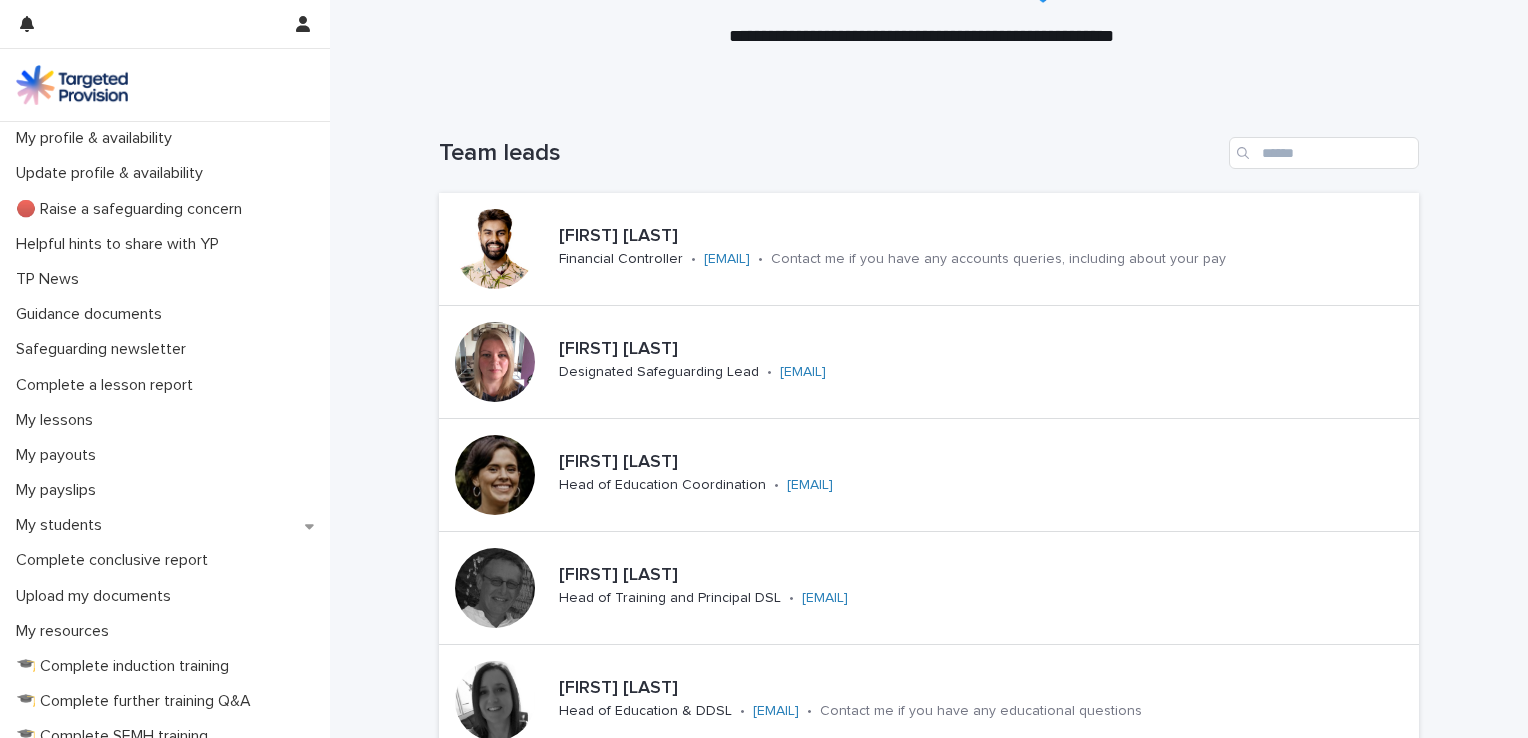 scroll, scrollTop: 143, scrollLeft: 0, axis: vertical 